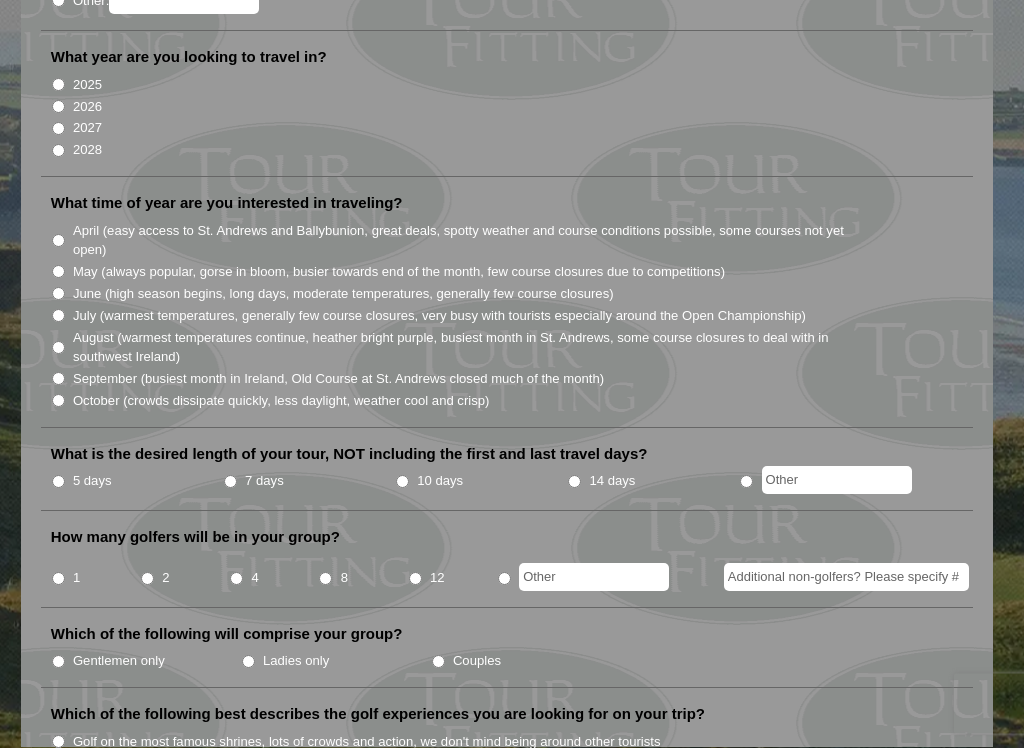 scroll, scrollTop: 412, scrollLeft: 0, axis: vertical 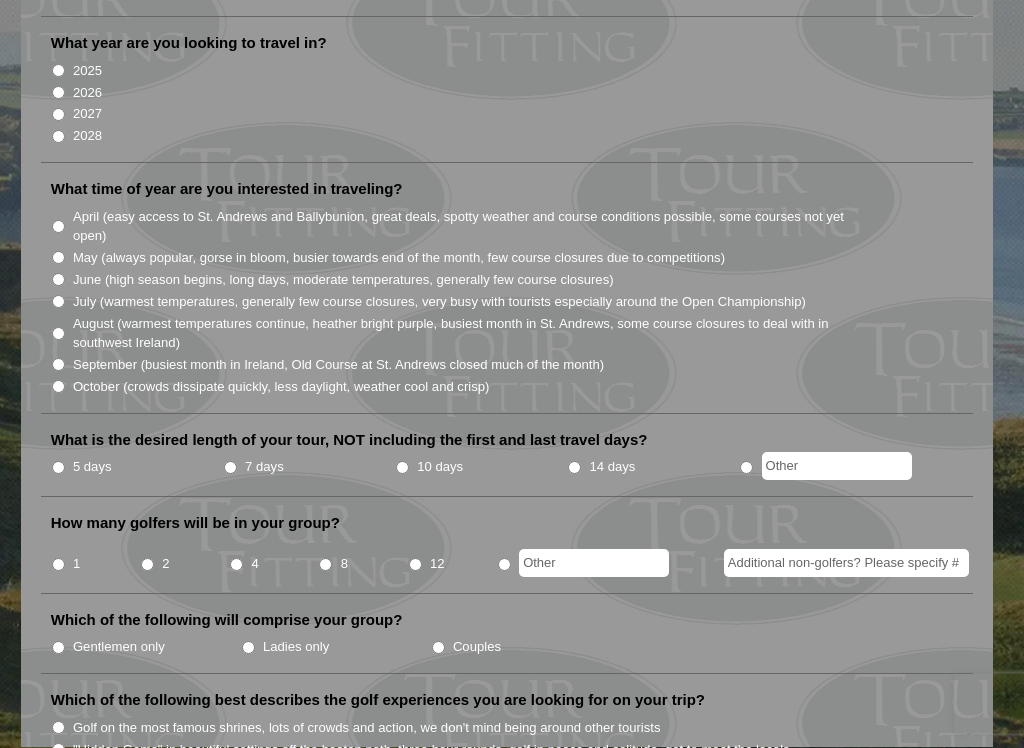 click on "Welcome to Tour Fitting SM ! This feature, unique and original to Hidden Links, asks a series of questions to help determine what kind of tour will best fit your group. Tour Fitting SM  helps both us and our clients gain a better knowledge and understanding of what you want in your tour. Please submit your answers, and we will contact you shortly with a sample tour proposal to discuss further.
If you prefer, send us an email at  support@example.com  and tell us what you are looking for. Thank you!
What destination are you interested in visiting?   Ireland Scotland England Wales" at bounding box center (507, 1198) 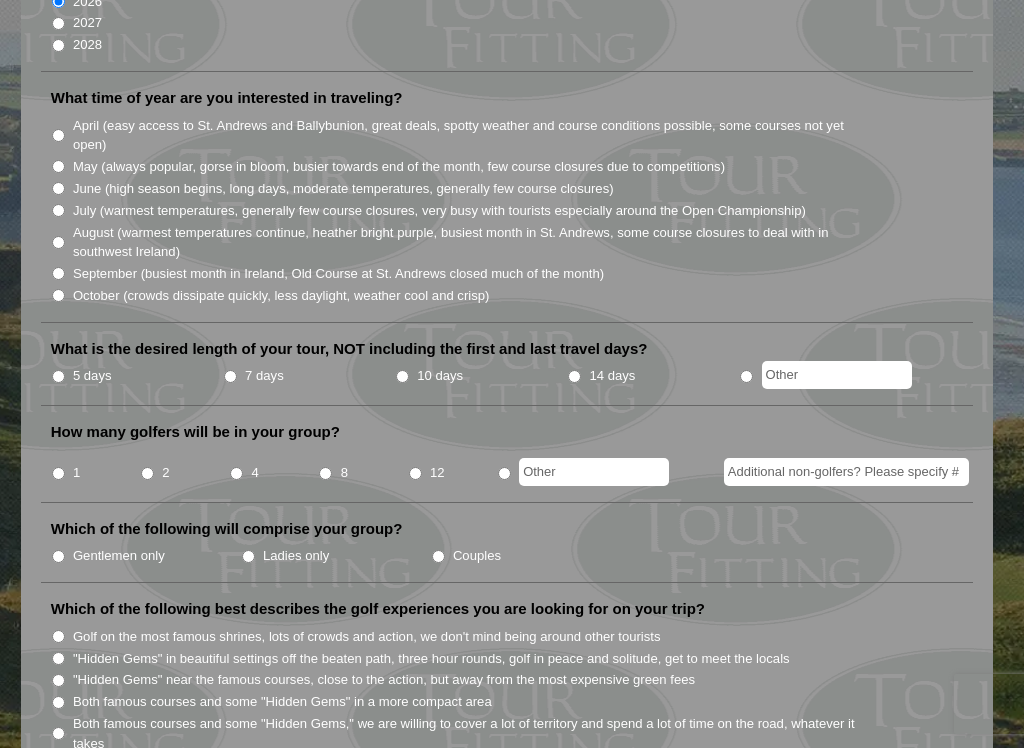 scroll, scrollTop: 502, scrollLeft: 0, axis: vertical 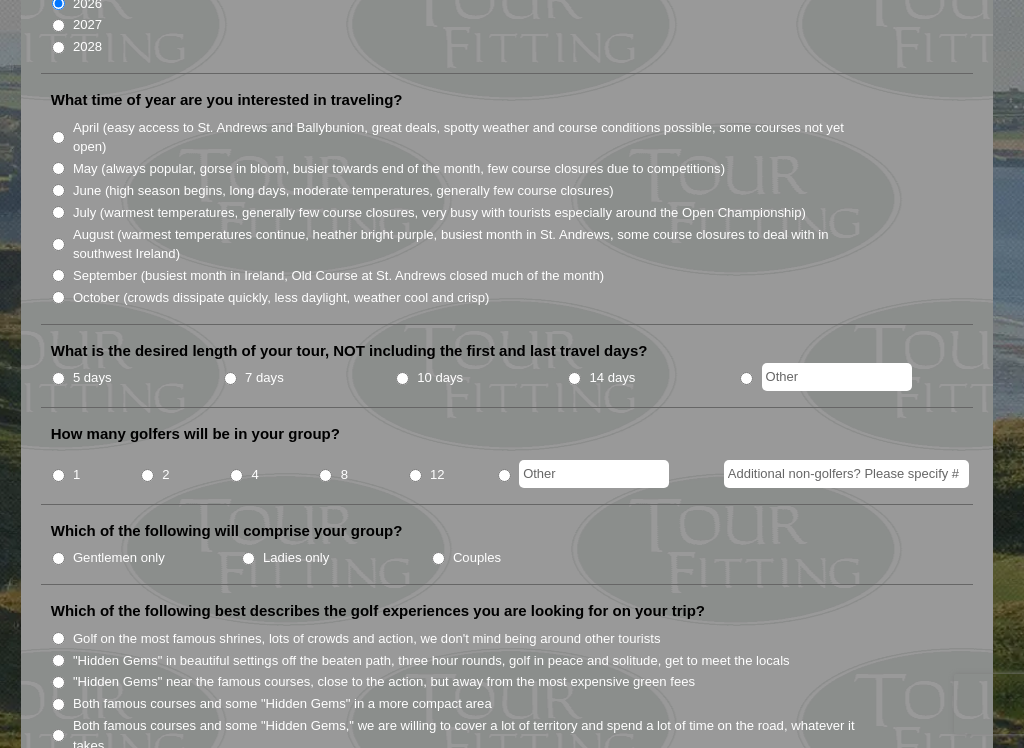 click on "What time of year are you interested in traveling?
April (easy access to St. Andrews and Ballybunion, great deals, spotty weather and course conditions possible, some courses not yet open)
May (always popular, gorse in bloom, busier towards end of the month, few course closures due to competitions)" at bounding box center [507, 207] 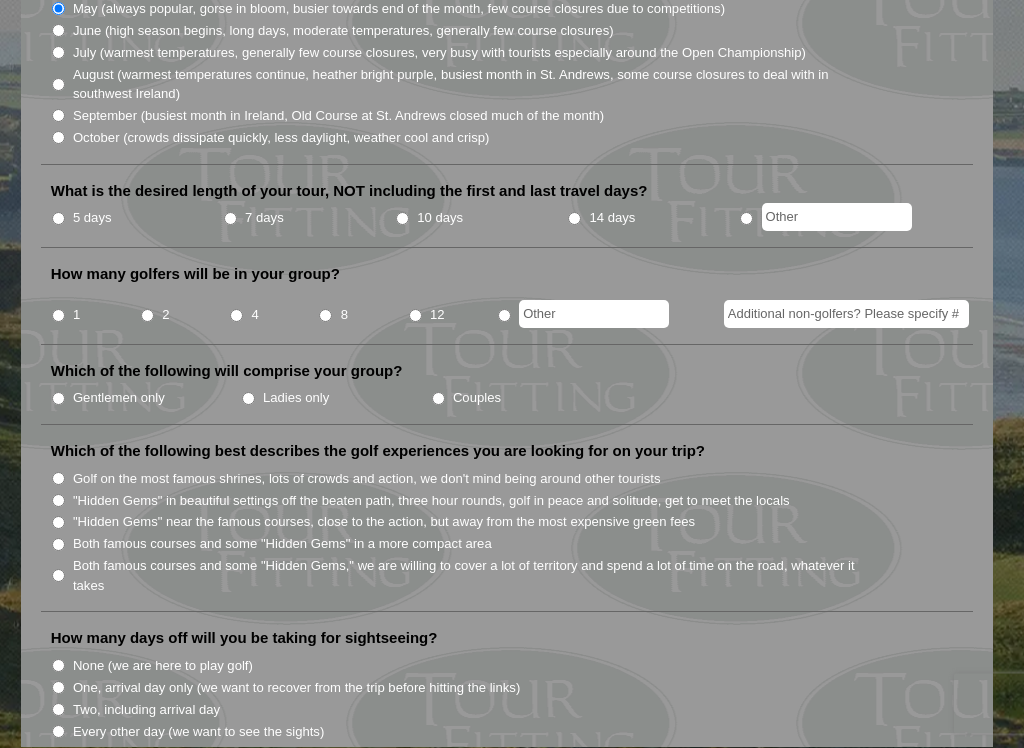 scroll, scrollTop: 663, scrollLeft: 0, axis: vertical 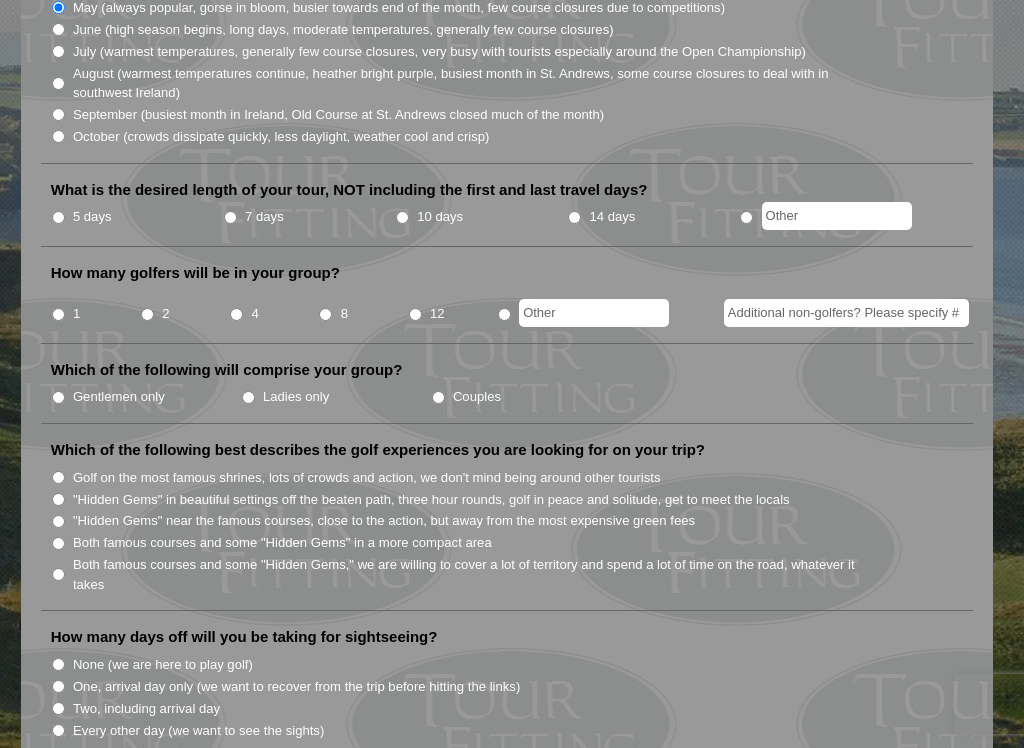 click on "14 days" at bounding box center (653, 217) 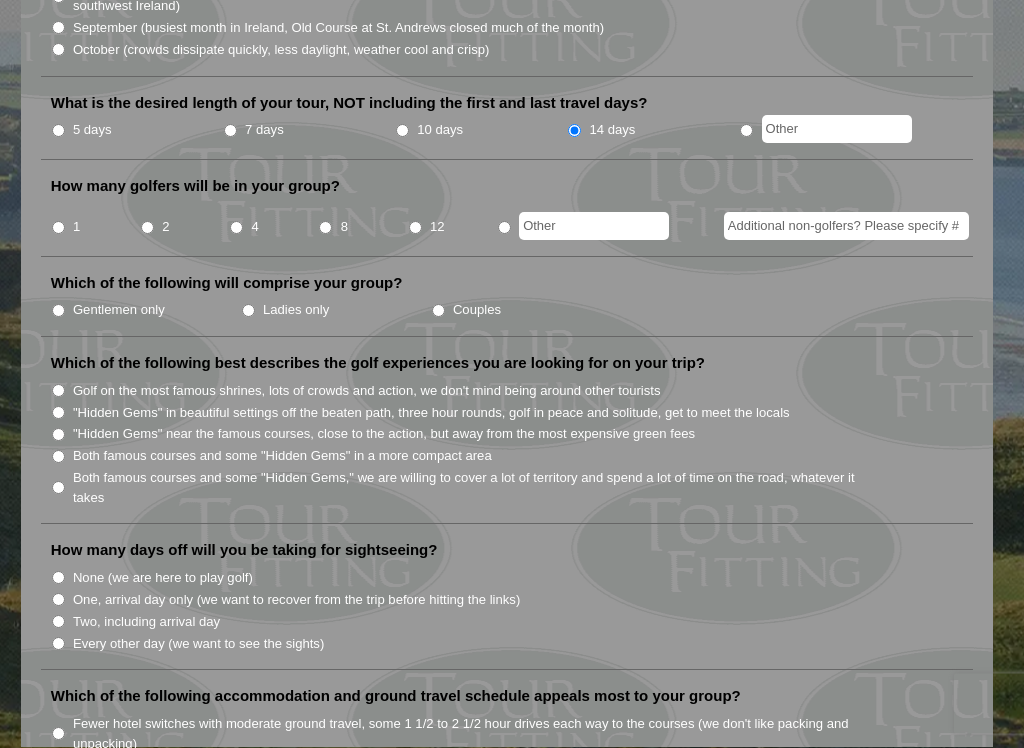 scroll, scrollTop: 754, scrollLeft: 0, axis: vertical 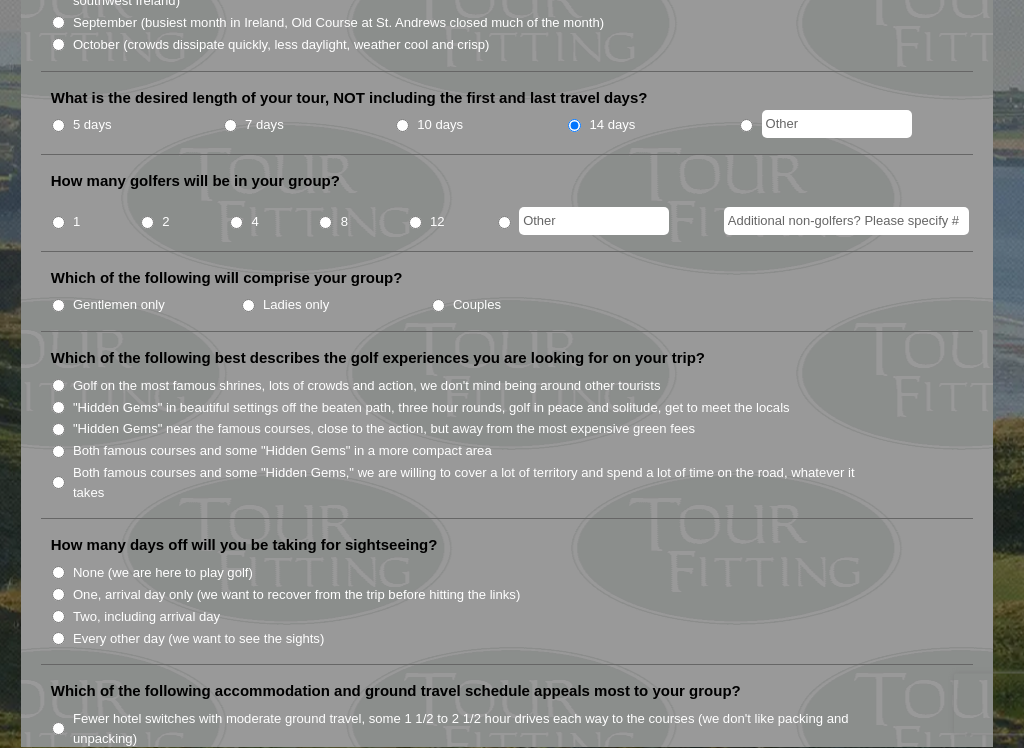 click on "1" at bounding box center (95, 216) 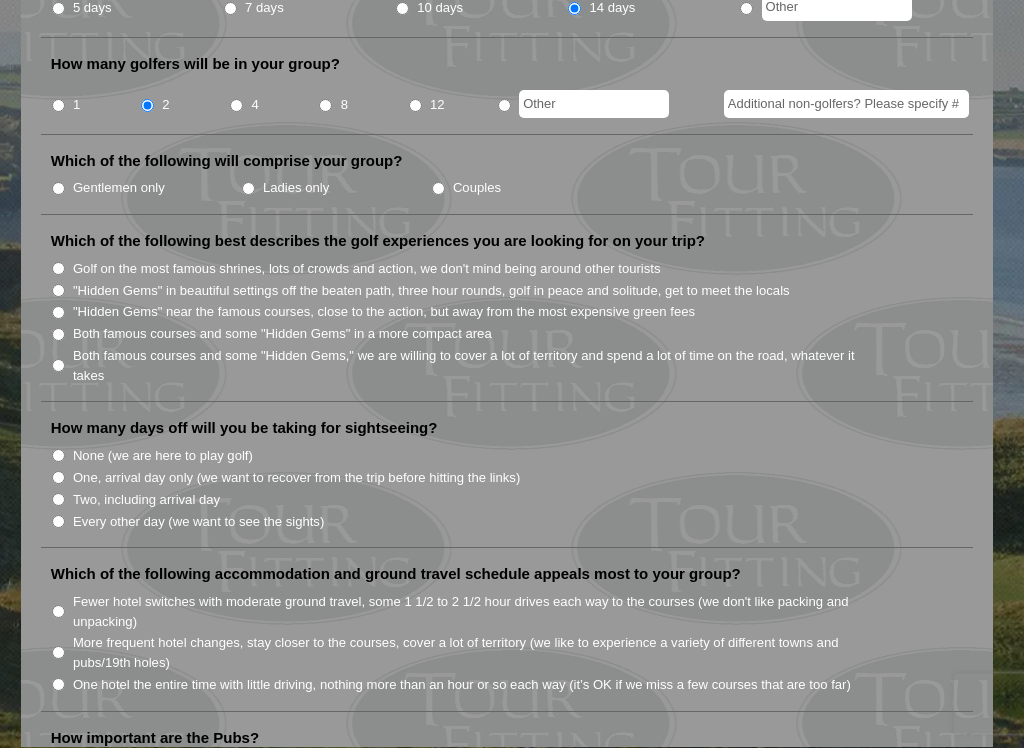 scroll, scrollTop: 877, scrollLeft: 0, axis: vertical 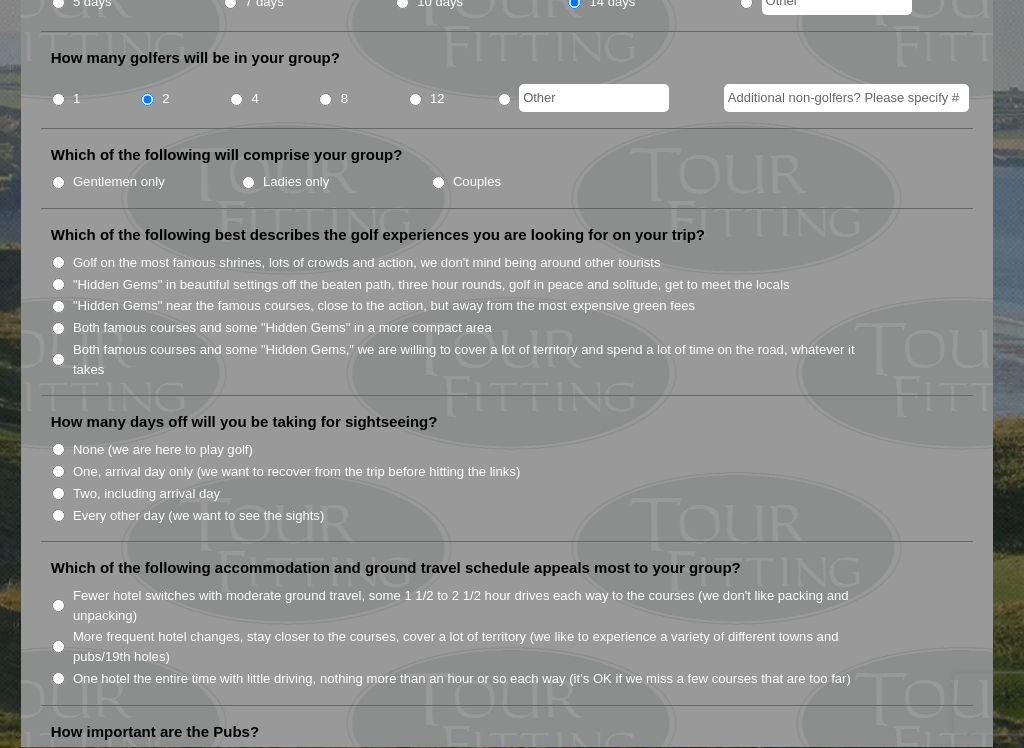 click on "Couples" at bounding box center (526, 182) 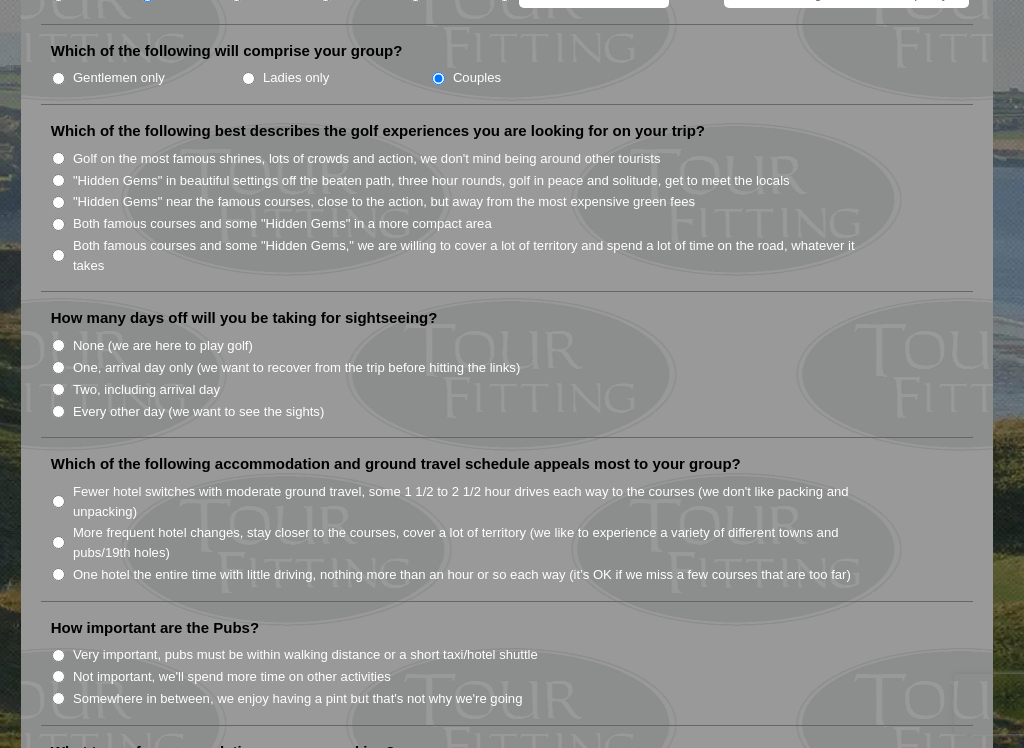scroll, scrollTop: 981, scrollLeft: 0, axis: vertical 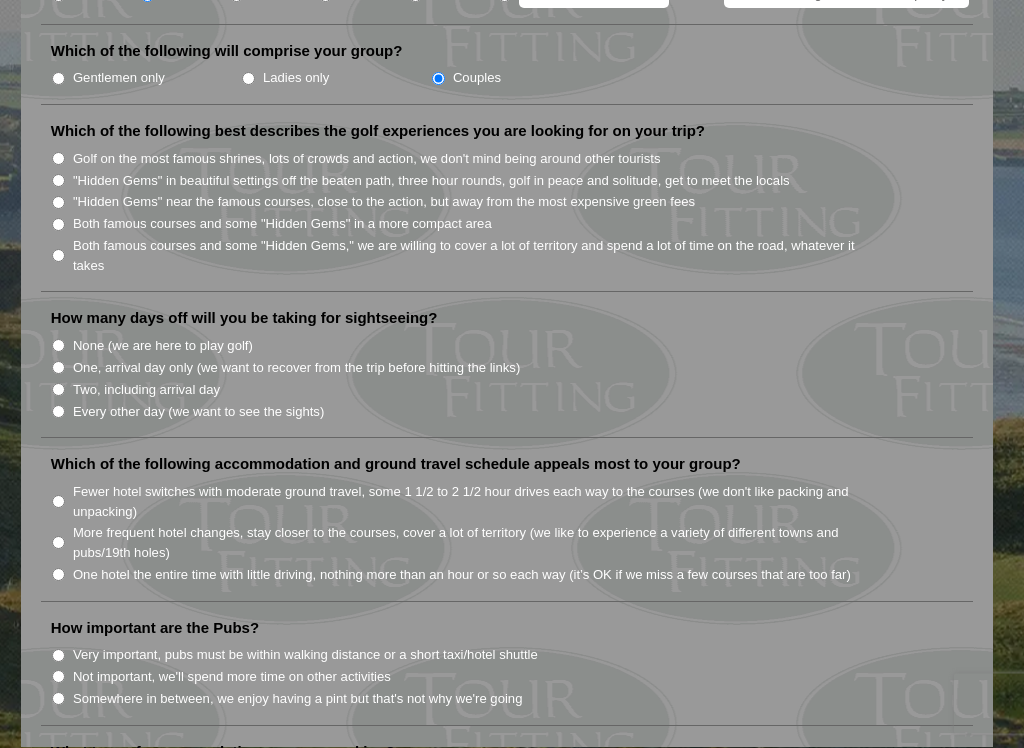 click on "Both famous courses and some "Hidden Gems" in a more compact area" at bounding box center (58, 225) 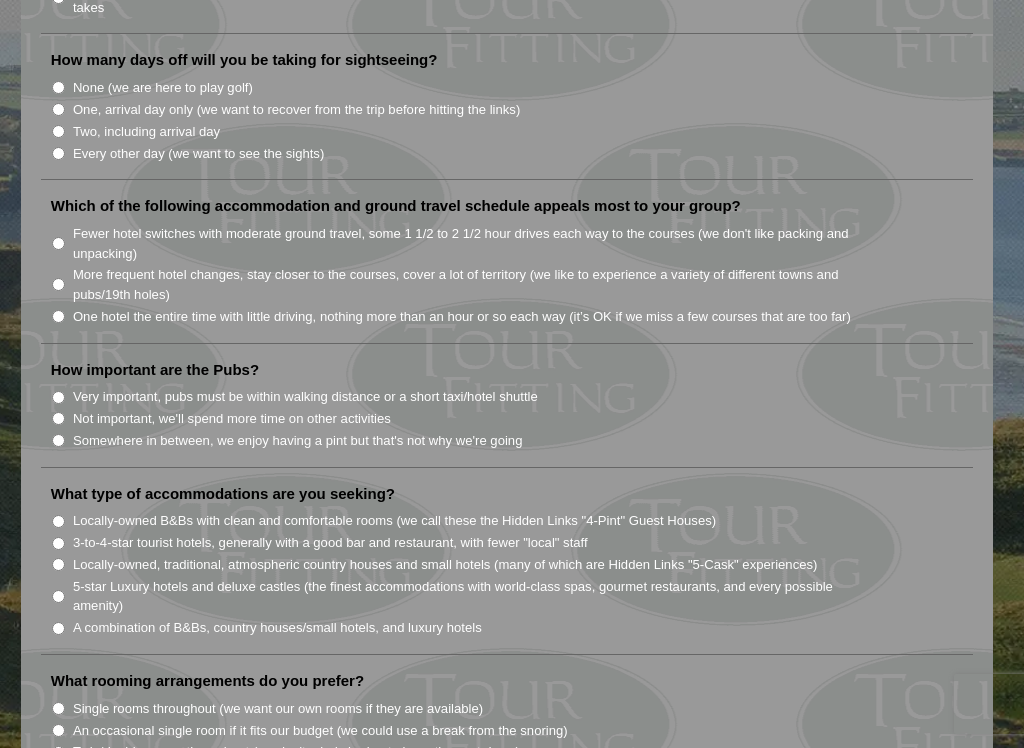 scroll, scrollTop: 1247, scrollLeft: 0, axis: vertical 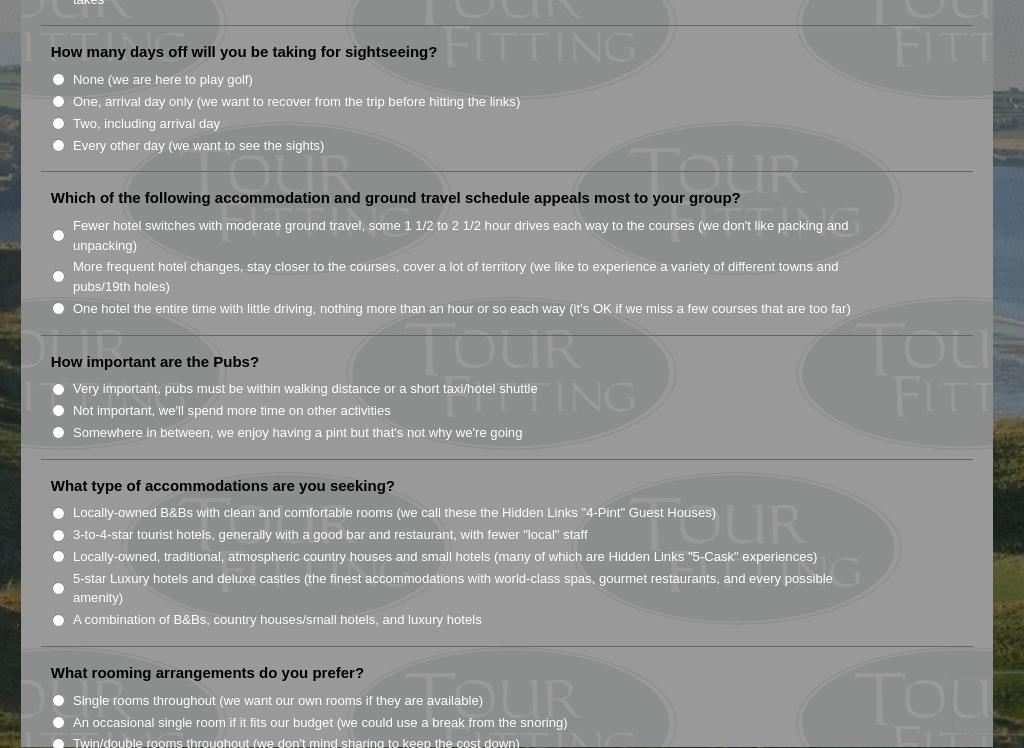 click on "How many days off will you be taking for sightseeing?
None (we are here to play golf)
One, arrival day only (we want to recover from the trip before hitting the links)
Two, including arrival day" at bounding box center [507, 108] 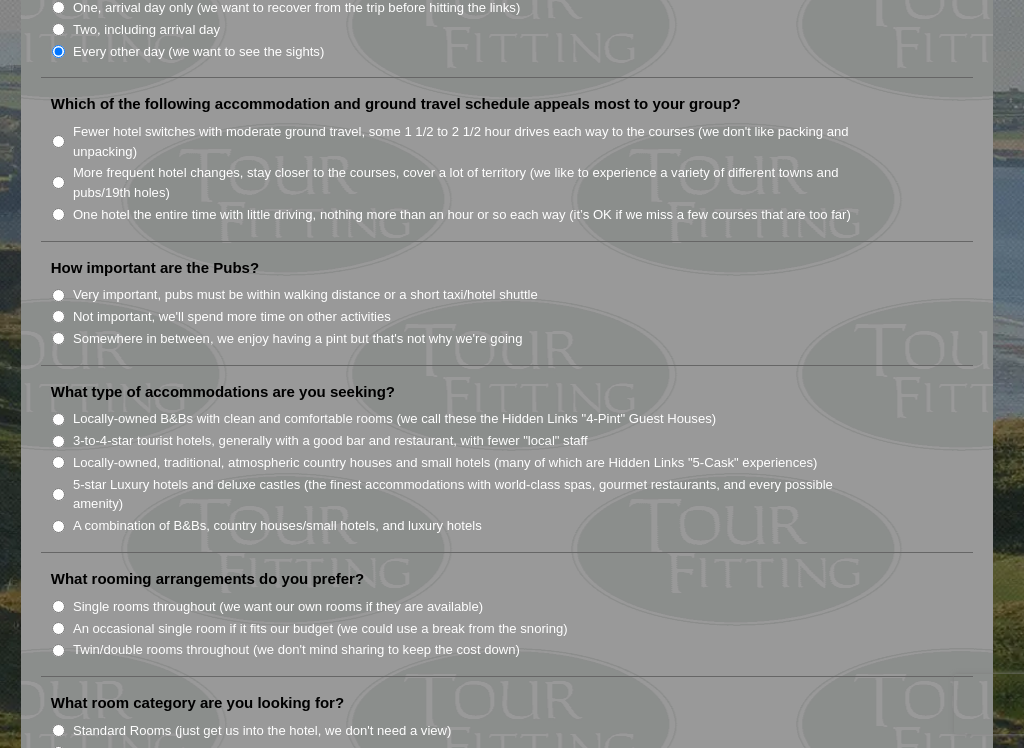 scroll, scrollTop: 1341, scrollLeft: 0, axis: vertical 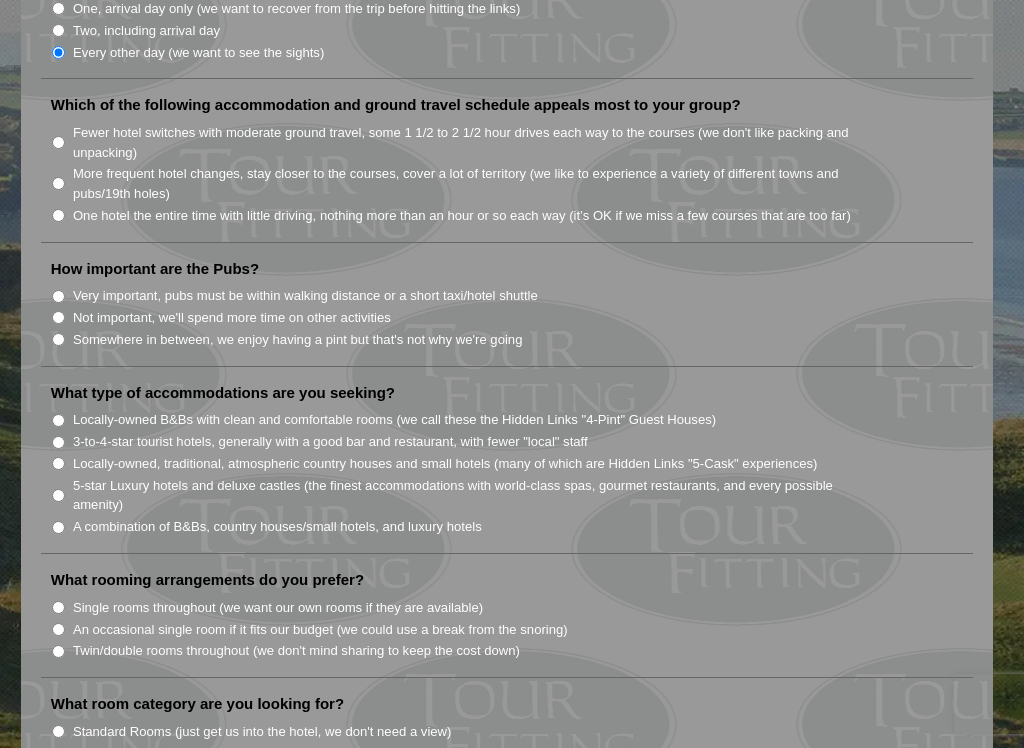 click on "Which of the following accommodation and ground travel schedule appeals most to your group?
Fewer hotel switches with moderate ground travel, some 1 1/2 to 2 1/2 hour drives each way to the courses (we don't like packing and unpacking)
More frequent hotel changes, stay closer to the courses, cover a lot of territory (we like to experience a variety of different towns and pubs/19th holes)" at bounding box center [507, 168] 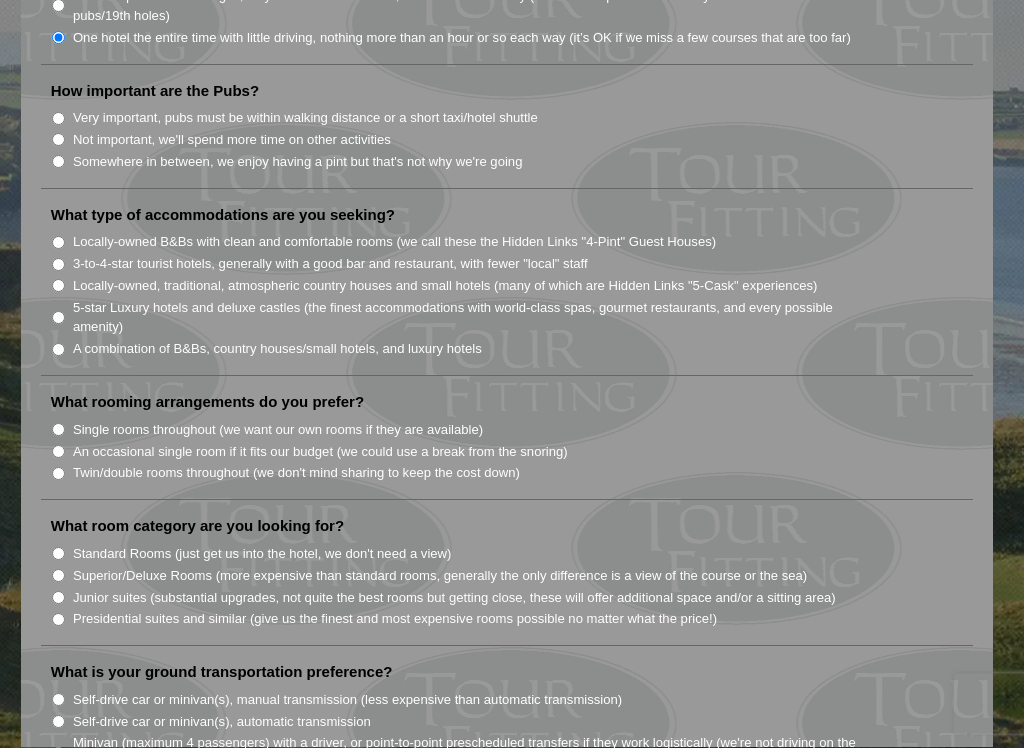 scroll, scrollTop: 1525, scrollLeft: 0, axis: vertical 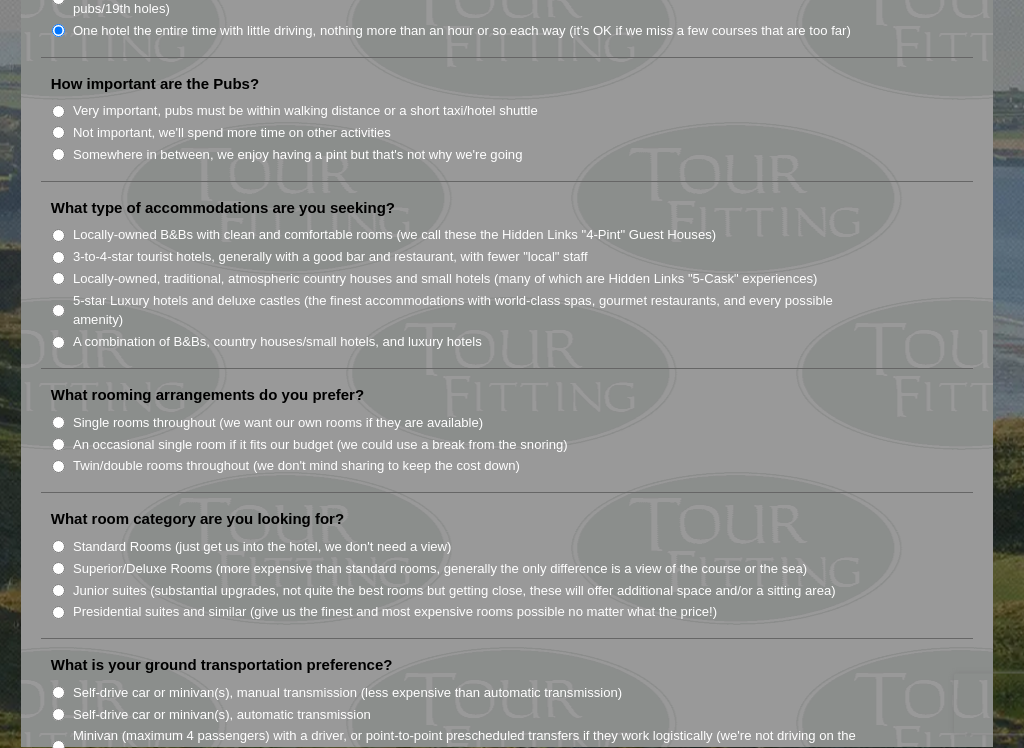 click on "Not important, we'll spend more time on other activities" at bounding box center [58, 133] 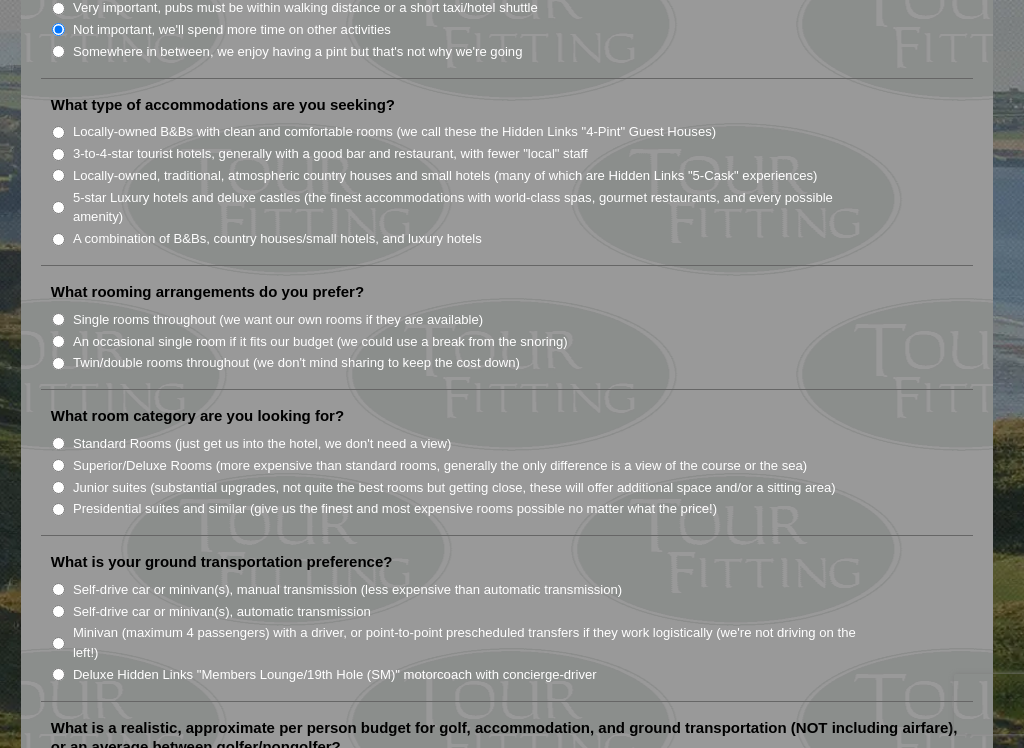 scroll, scrollTop: 1625, scrollLeft: 0, axis: vertical 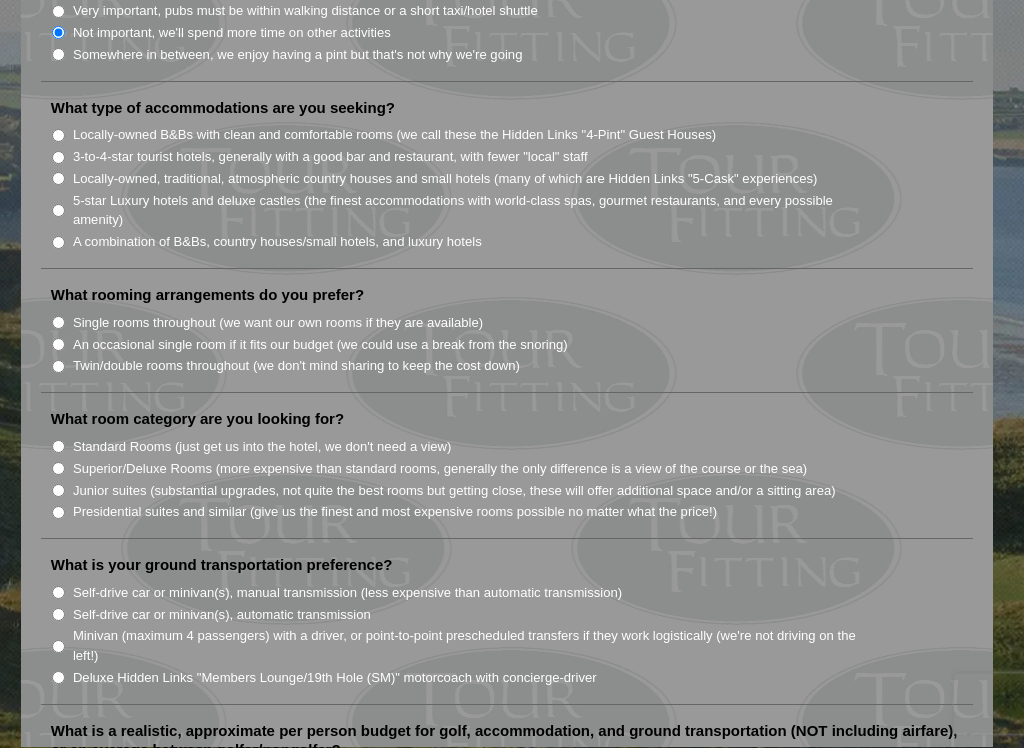 click on "What type of accommodations are you seeking?
Locally-owned B&Bs with clean and comfortable rooms (we call these the Hidden Links "4-Pint" Guest Houses)
3-to-4-star tourist hotels, generally with a good bar and restaurant, with fewer "local" staff" at bounding box center (507, 184) 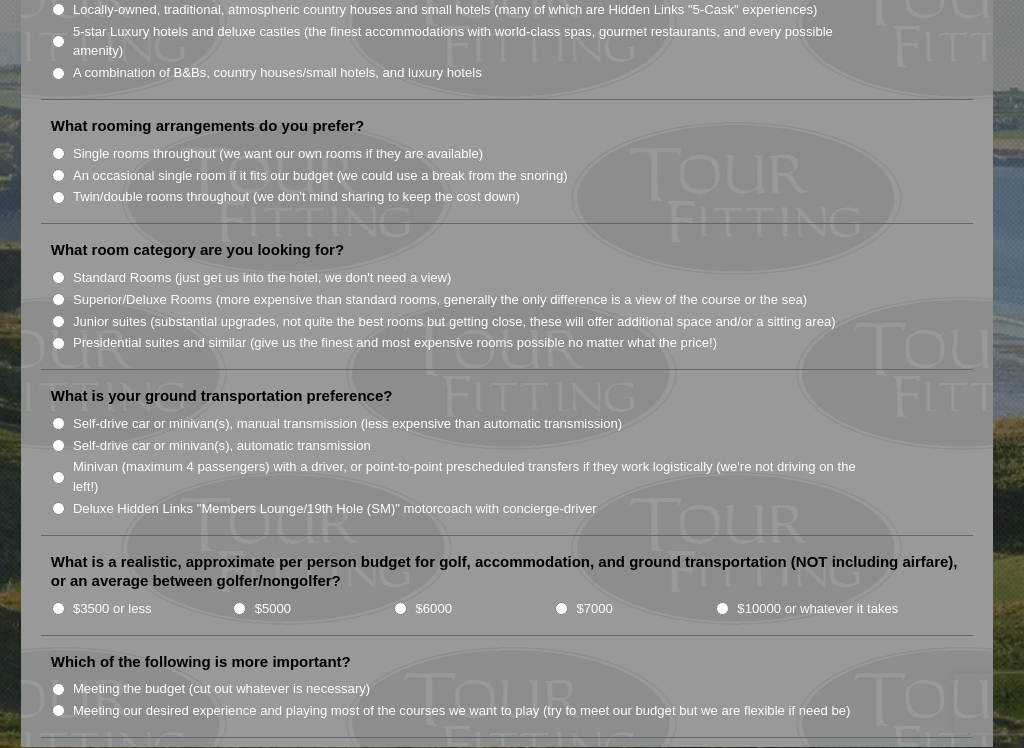 scroll, scrollTop: 1798, scrollLeft: 0, axis: vertical 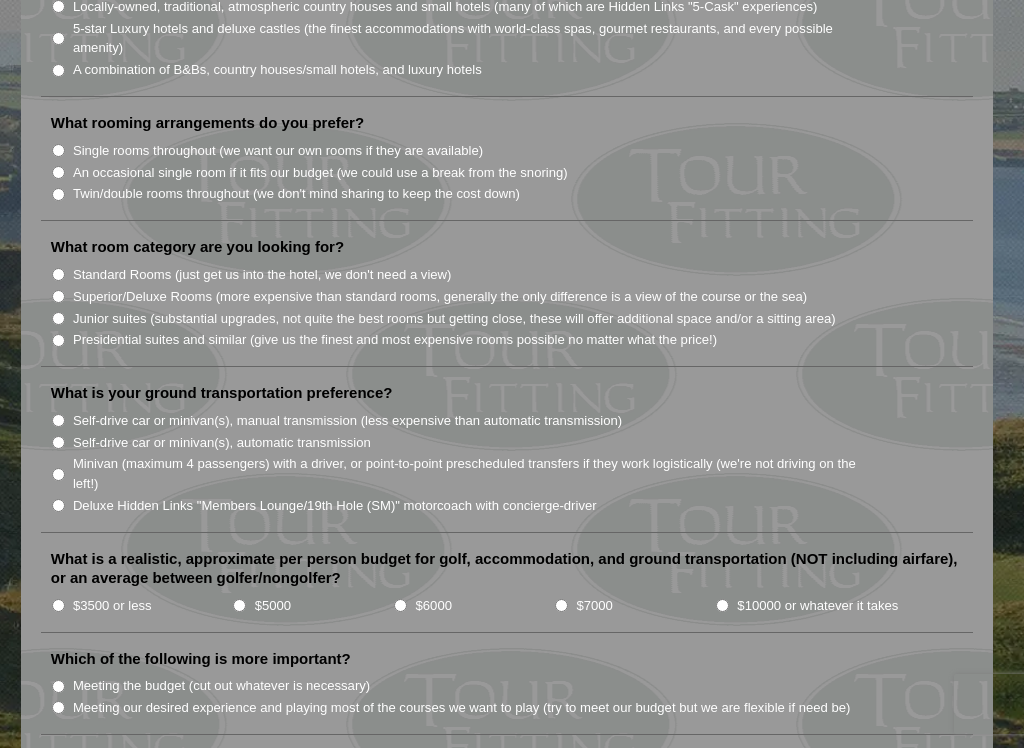 click on "What rooming arrangements do you prefer?
Single rooms throughout (we want our own rooms if they are available)
An occasional single room if it fits our budget (we could use a break from the snoring)
Twin/double rooms throughout (we don't mind sharing to keep the cost down)" at bounding box center [507, 167] 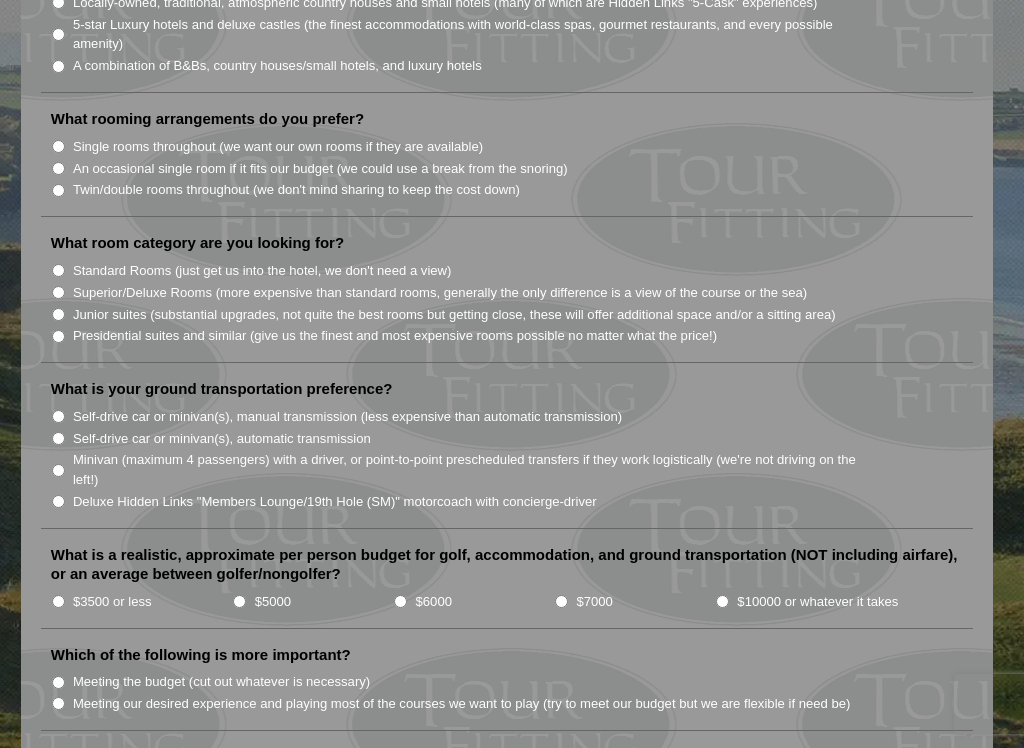 scroll, scrollTop: 1796, scrollLeft: 0, axis: vertical 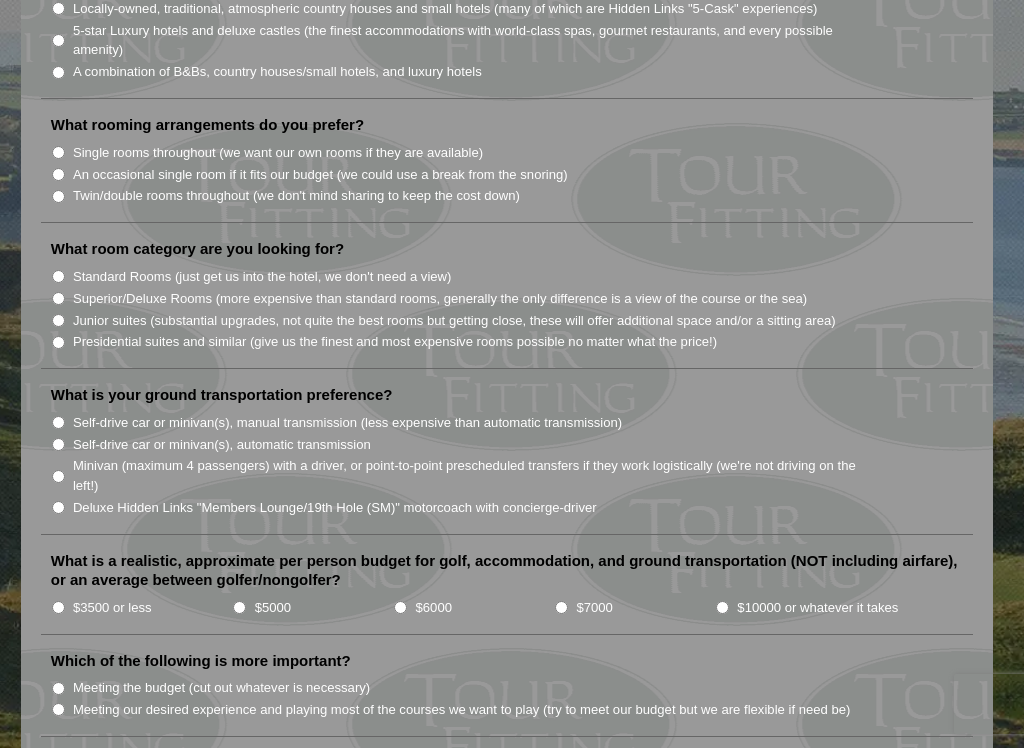 click on "What rooming arrangements do you prefer?
Single rooms throughout (we want our own rooms if they are available)
An occasional single room if it fits our budget (we could use a break from the snoring)
Twin/double rooms throughout (we don't mind sharing to keep the cost down)" at bounding box center (507, 169) 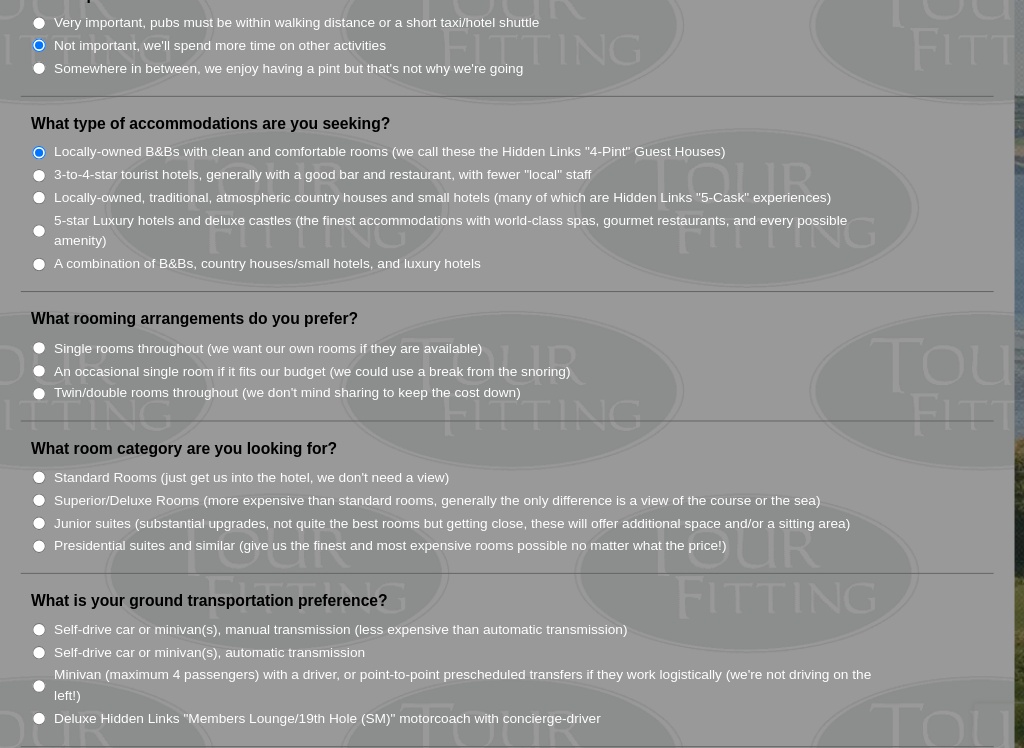 scroll, scrollTop: 1610, scrollLeft: 0, axis: vertical 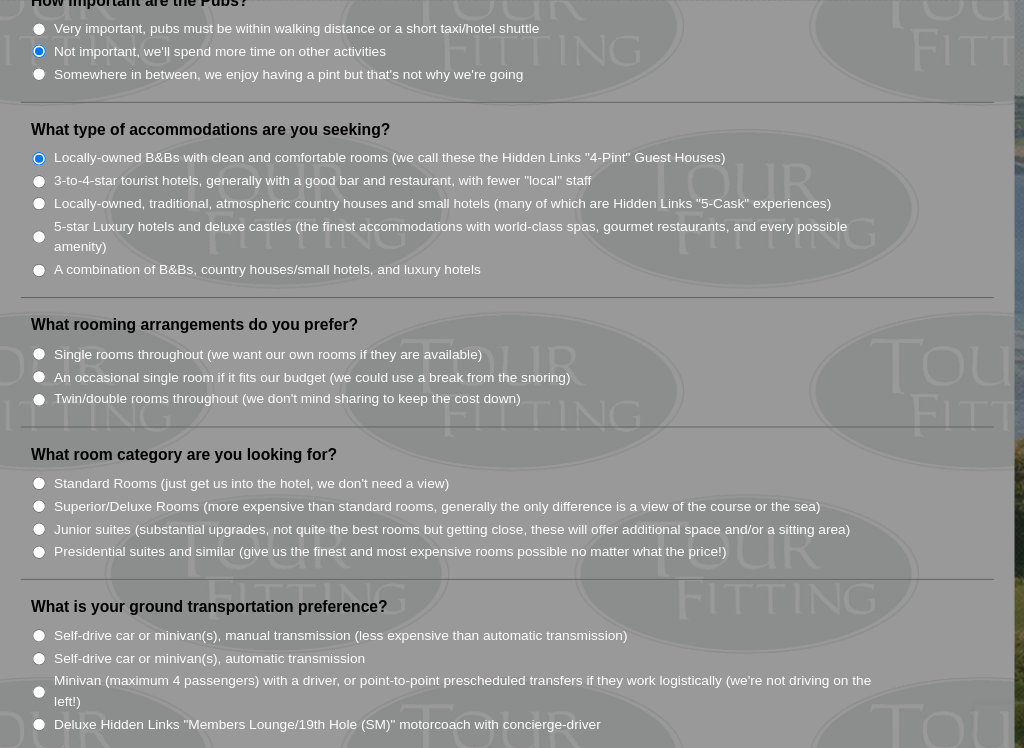 click on "Single rooms throughout (we want our own rooms if they are available)" at bounding box center [58, 338] 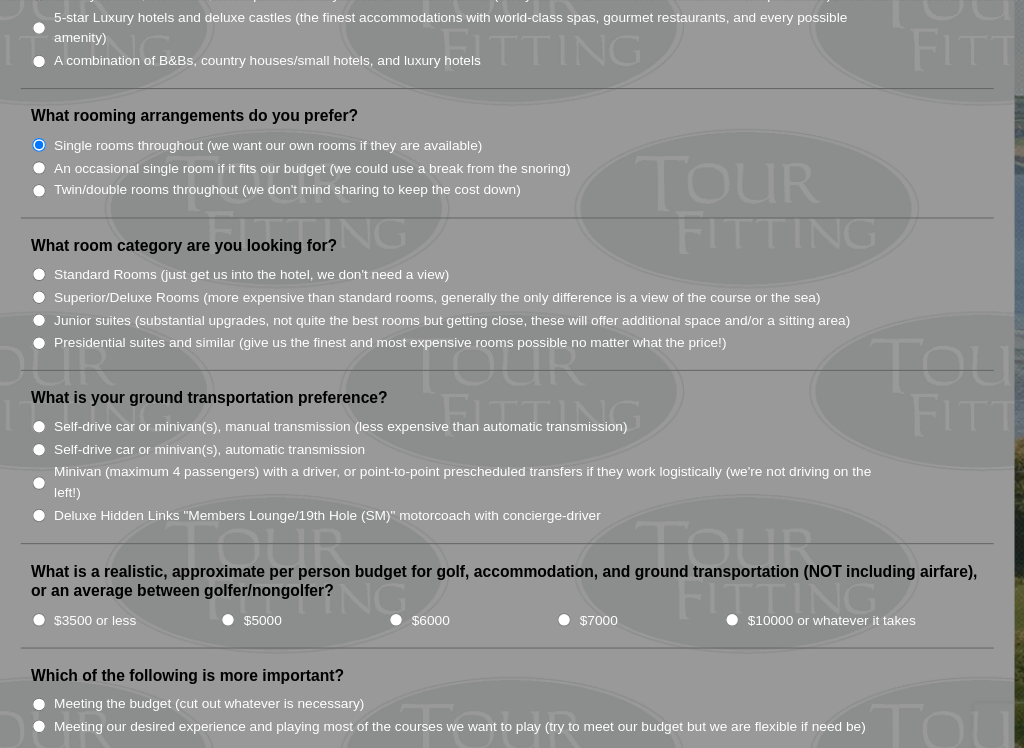 scroll, scrollTop: 1807, scrollLeft: 0, axis: vertical 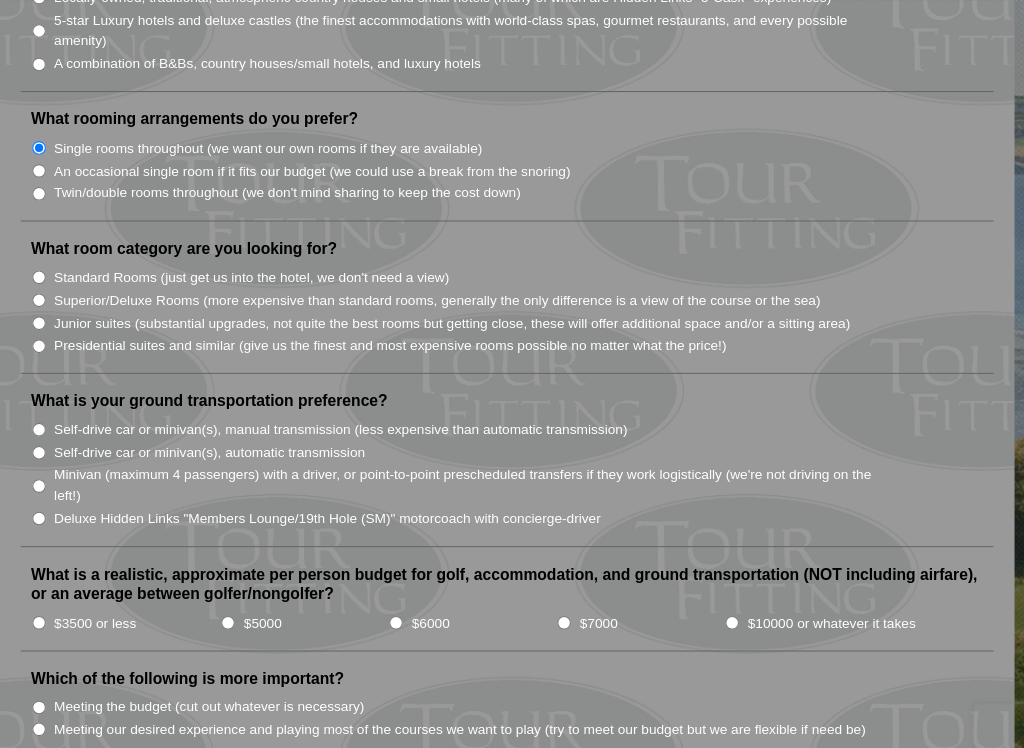 click on "Junior suites (substantial upgrades, not quite the best rooms but getting close, these will offer additional space and/or a sitting area)" at bounding box center (58, 309) 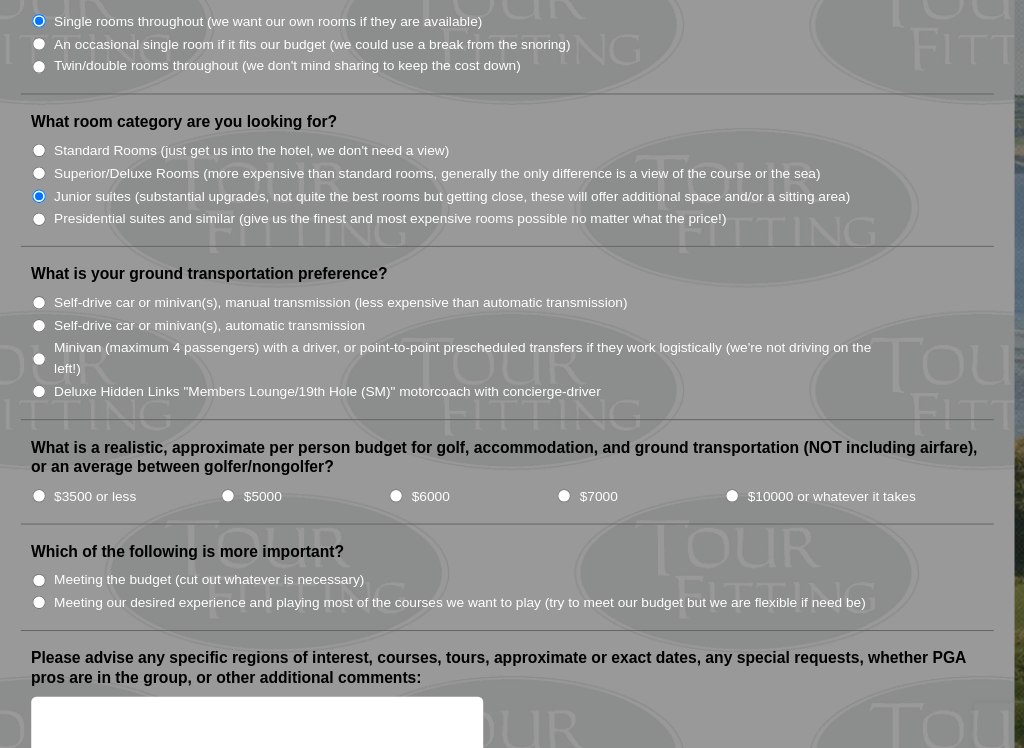 scroll, scrollTop: 1927, scrollLeft: 0, axis: vertical 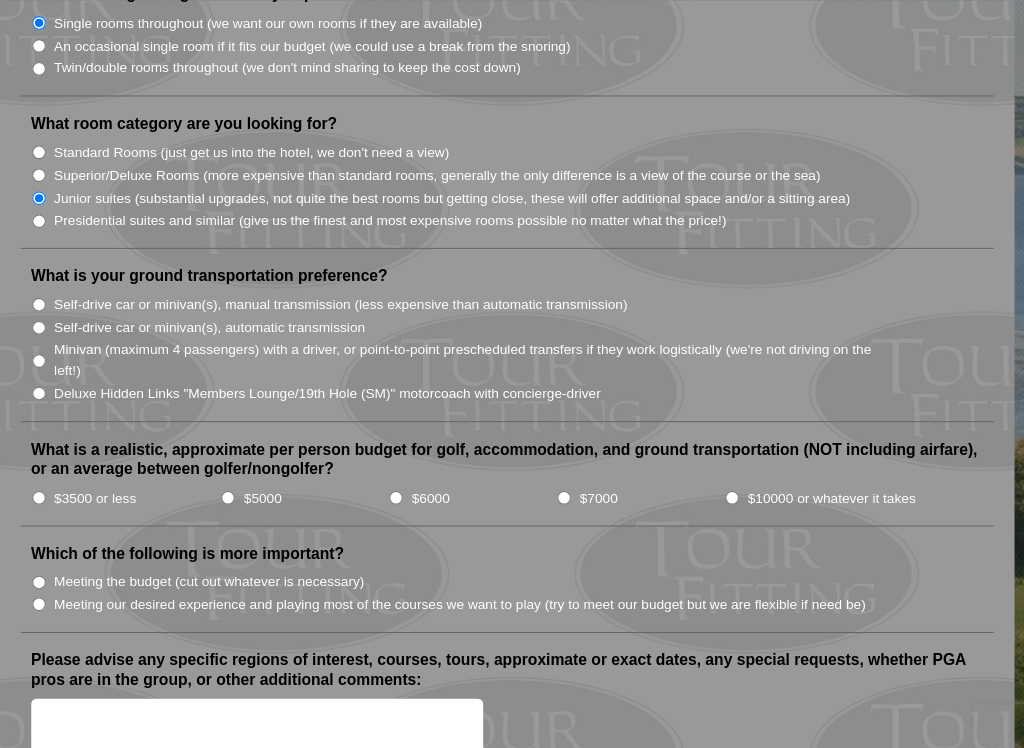 click on "What is your ground transportation preference?
Self-drive car or minivan(s), manual transmission (less expensive than automatic transmission)
Self-drive car or minivan(s), automatic transmission" at bounding box center (507, 329) 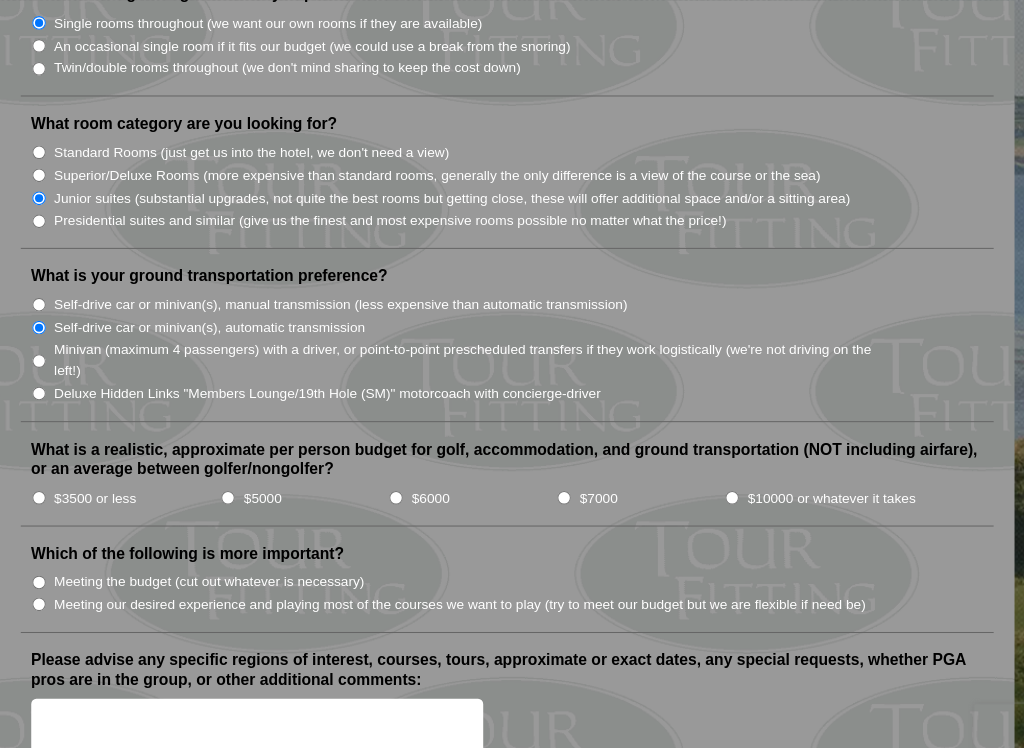 click on "Self-drive car or minivan(s), automatic transmission" at bounding box center (58, 313) 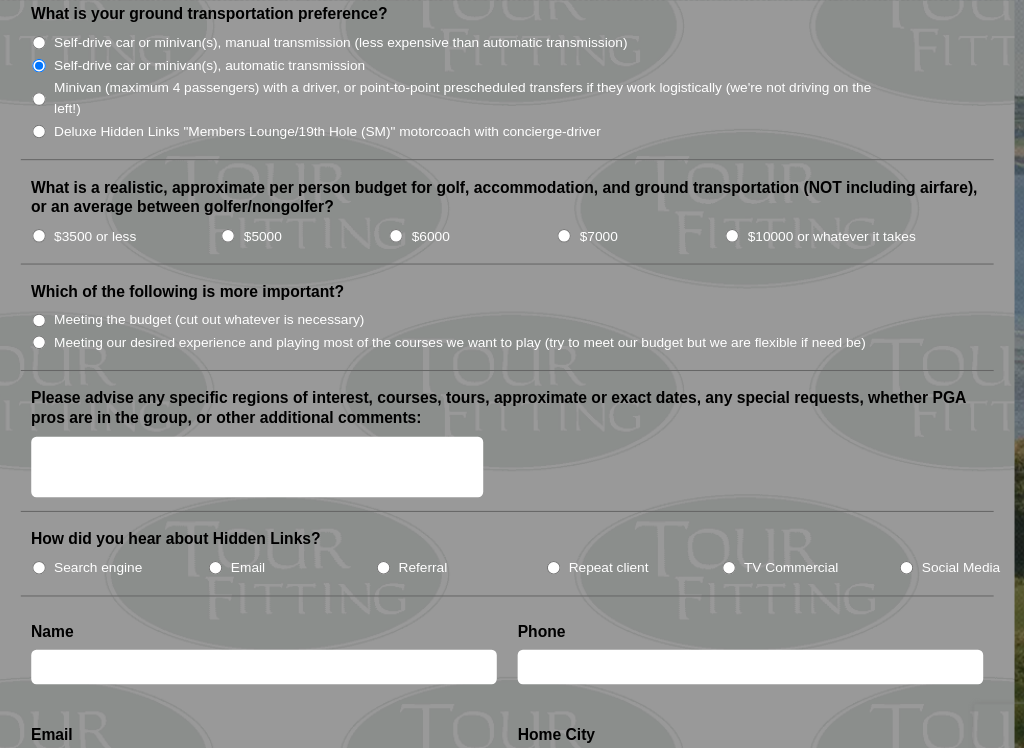 scroll, scrollTop: 2173, scrollLeft: 0, axis: vertical 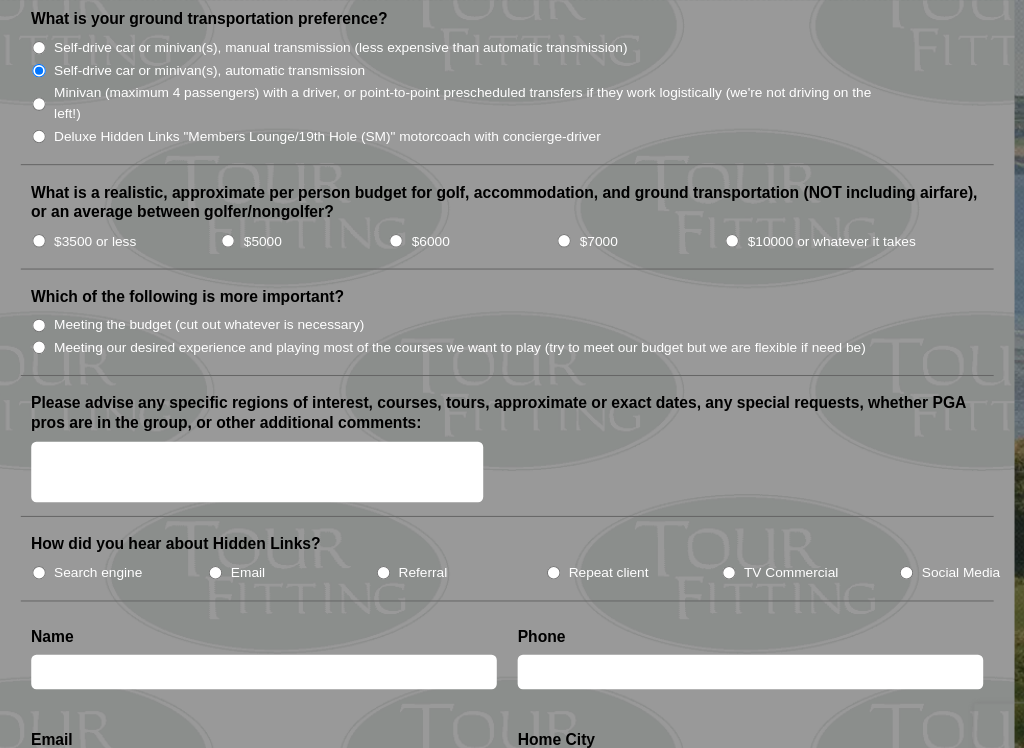 click on "$7000" at bounding box center (634, 230) 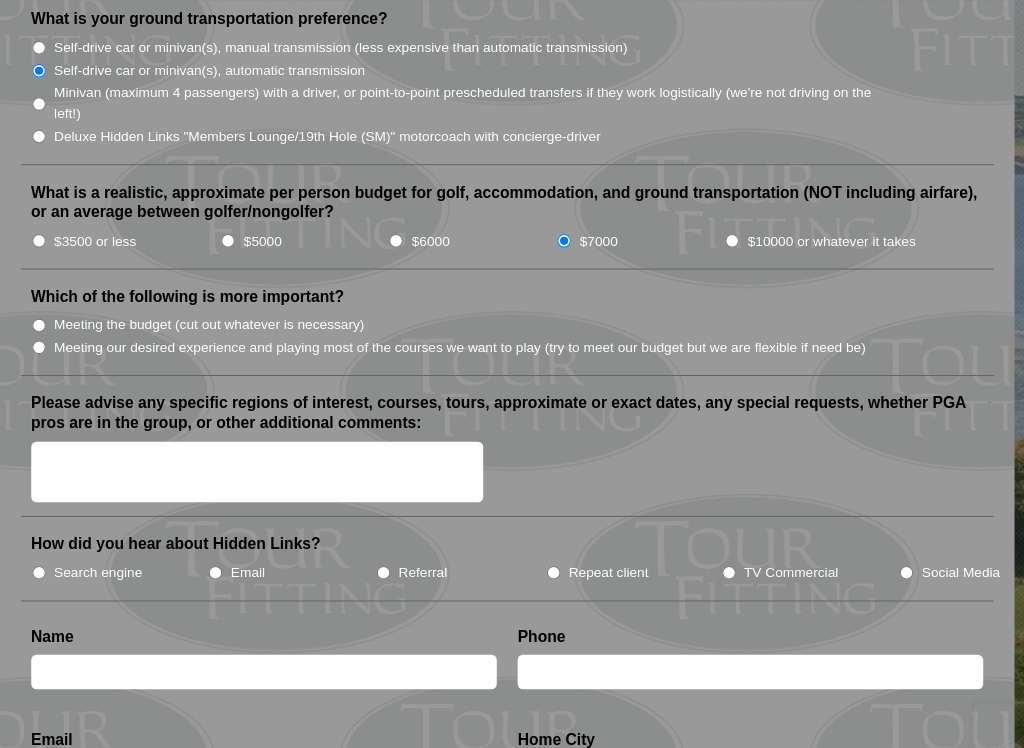 click on "$7000" at bounding box center [561, 230] 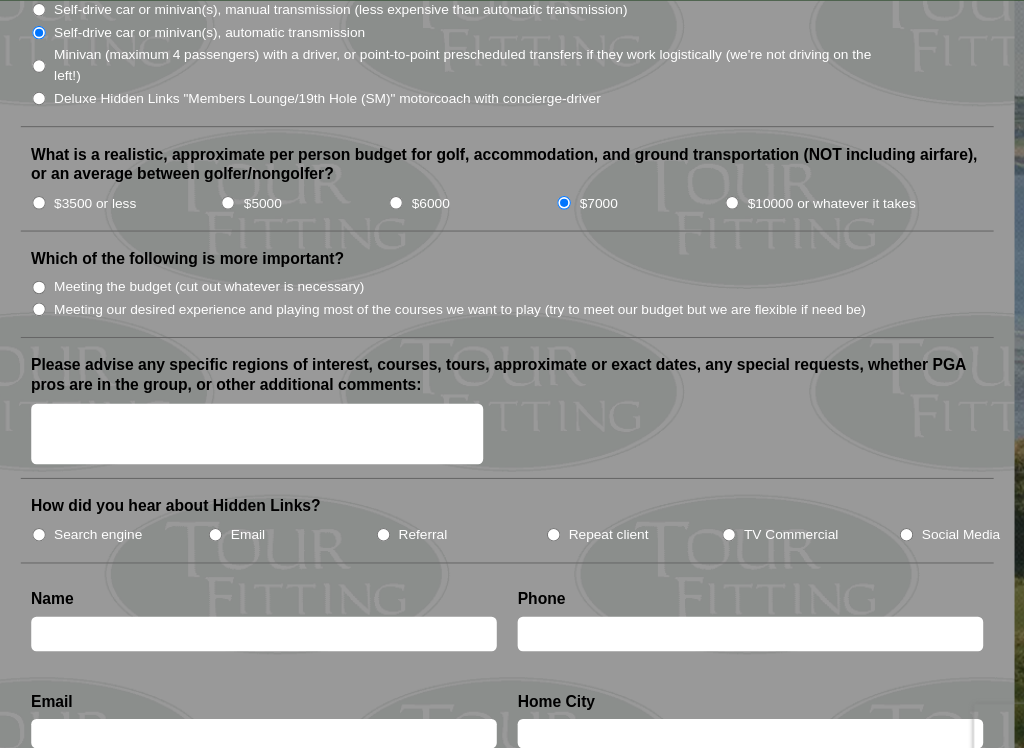 scroll, scrollTop: 2207, scrollLeft: 0, axis: vertical 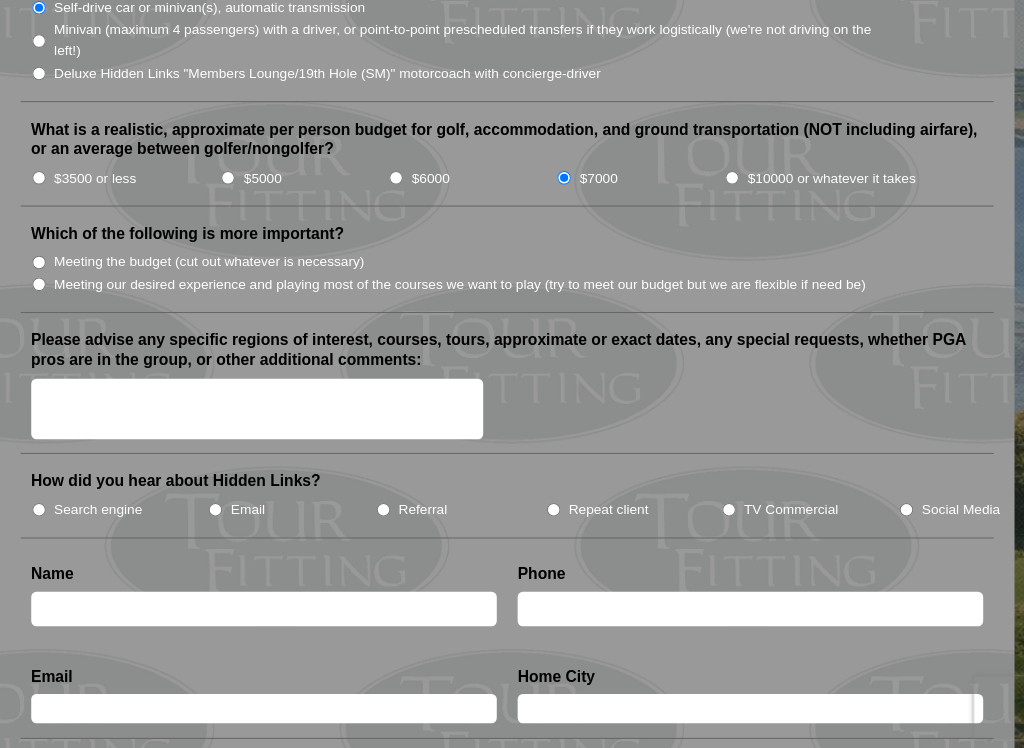 click on "Meeting our desired experience and playing most of the courses we want to play (try to meet our budget but we are flexible if need be)" at bounding box center [515, 298] 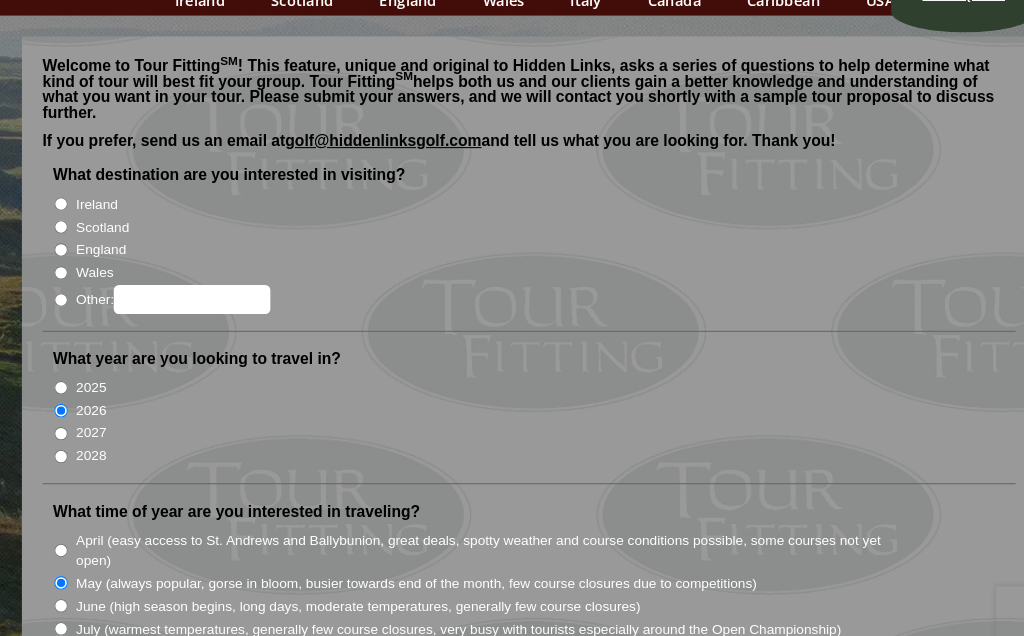 scroll, scrollTop: 0, scrollLeft: 0, axis: both 